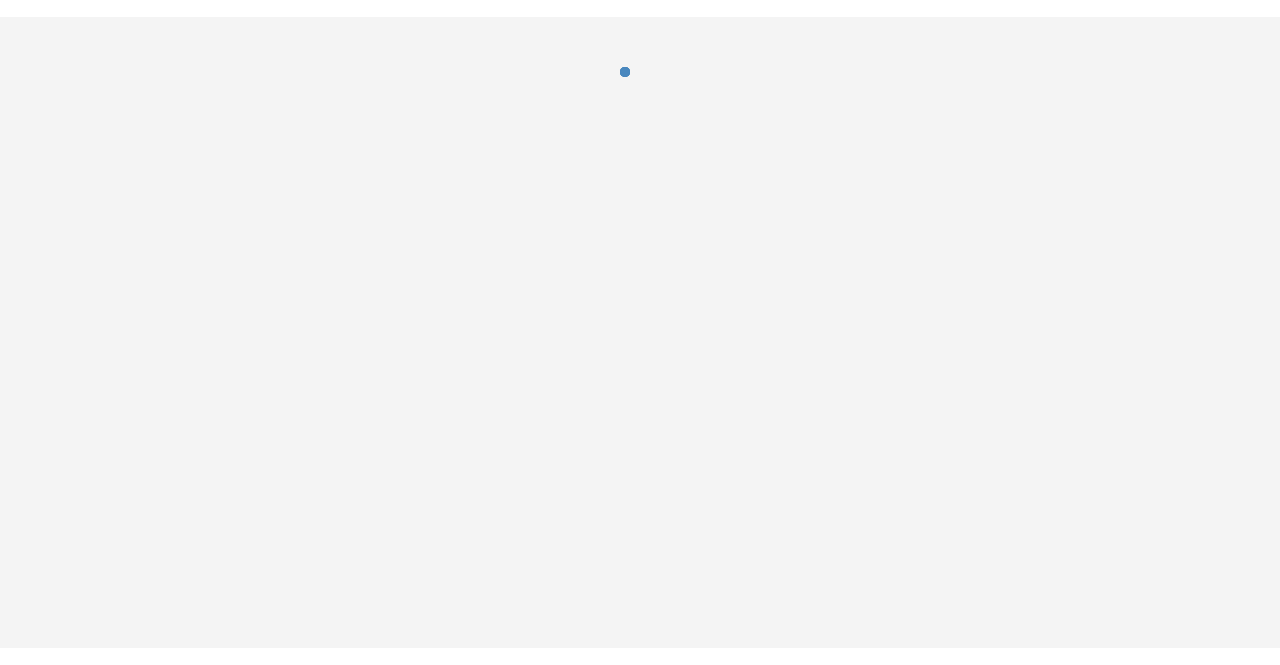 scroll, scrollTop: 0, scrollLeft: 0, axis: both 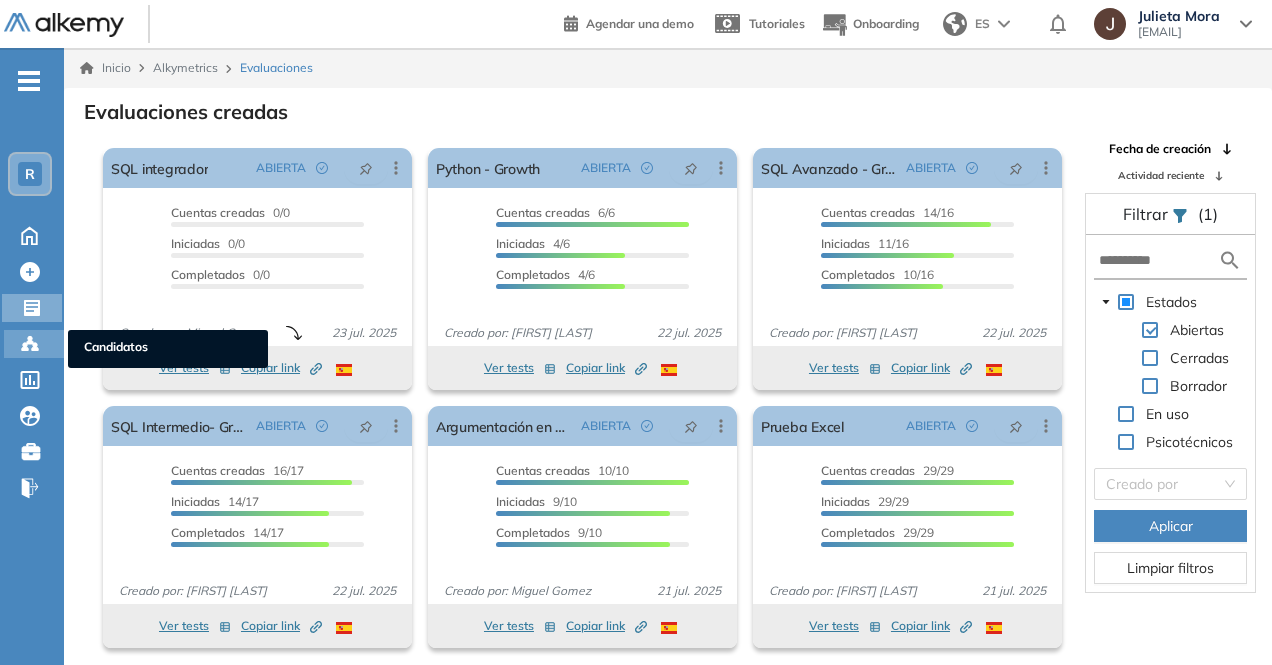 click on "Candidatos Candidatos" at bounding box center (34, 344) 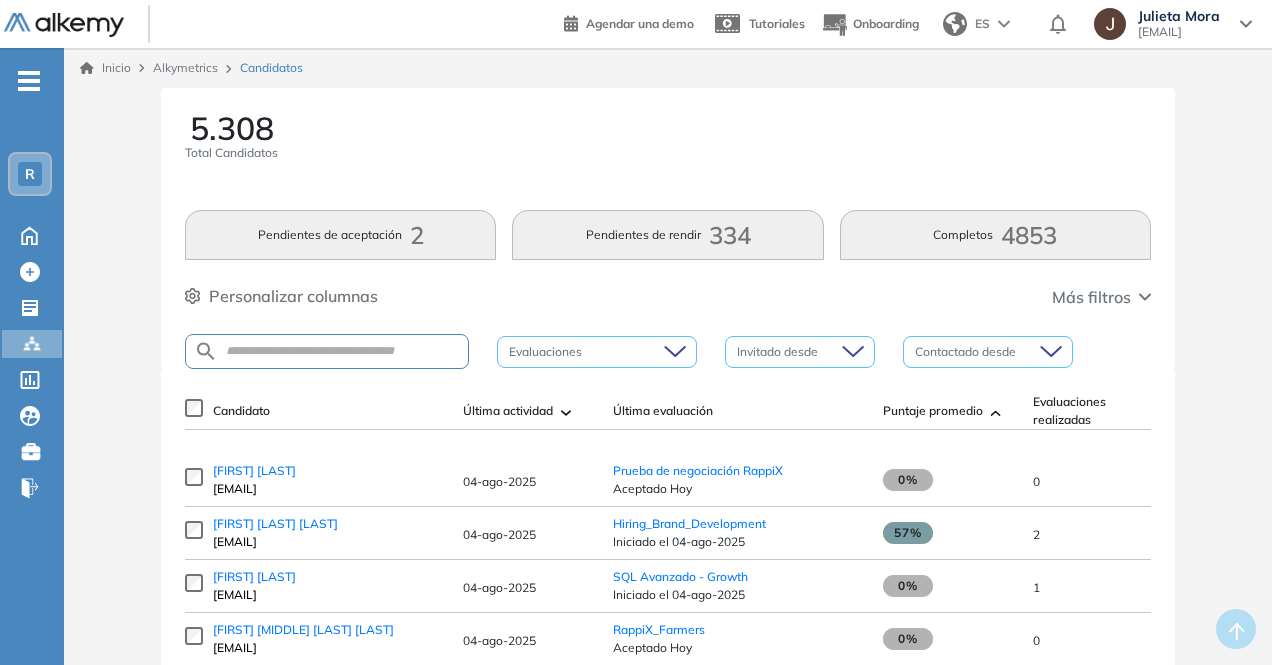 click on "Candidato Última actividad Última evaluación Último correo Puntaje promedio Evaluaciones realizadas Contacto desde País Provincia Acciones Juan Zapata esteban.zapata@rappi.com 04-ago-2025 Prueba de negociación RappiX Aceptado Hoy — 0% 0 Hoy Colombia — linkedin Enviar email Isabella Villafuerte Arroba isabella.villafuerte98@hotmail.com 04-ago-2025 Hiring_Brand_Development Iniciado el 04-ago-2025 — 57% 2 Hoy Colombia — linkedin Enviar email Luis Joaquin luisjoaquinledesma@gmail.com 04-ago-2025 SQL Avanzado - Growth  Iniciado el 04-ago-2025 — 0% 1 Hoy Argentina — linkedin Enviar email JUAN DIEGO LOPEZ GALINDO juandlopez2527@gmail.com 04-ago-2025 RappiX_Farmers Aceptado Hoy — 0% 0 Hoy Colombia — linkedin Enviar email Alexander Botero Castro abotero93@gmail.com 04-ago-2025 Hiring_Brand_Development Finalizado el 04-ago-2025  |  58% — 54% 2  2 Días Colombia Bogotá linkedin Enviar email Luis Chacon luis.c@rappi.com 04-ago-2025 SQL Operations Analyst Aceptado Hoy — 61% 3  1 Año Venezuela 1" at bounding box center (667, 953) 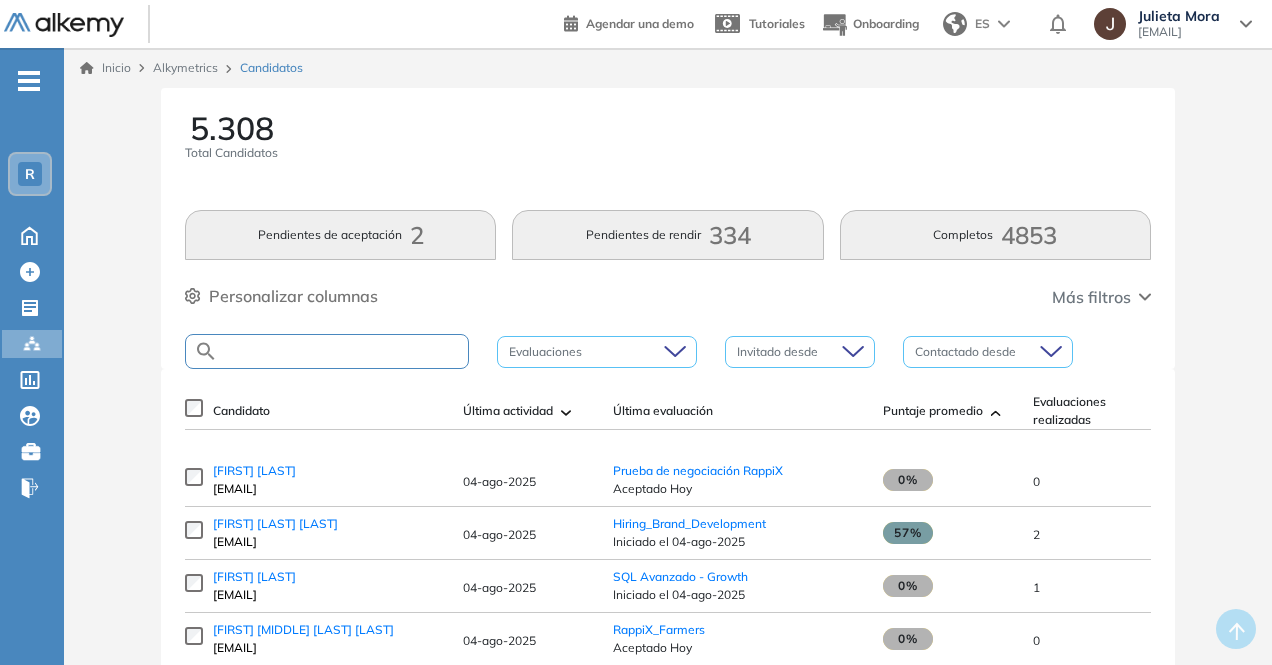 click at bounding box center [343, 351] 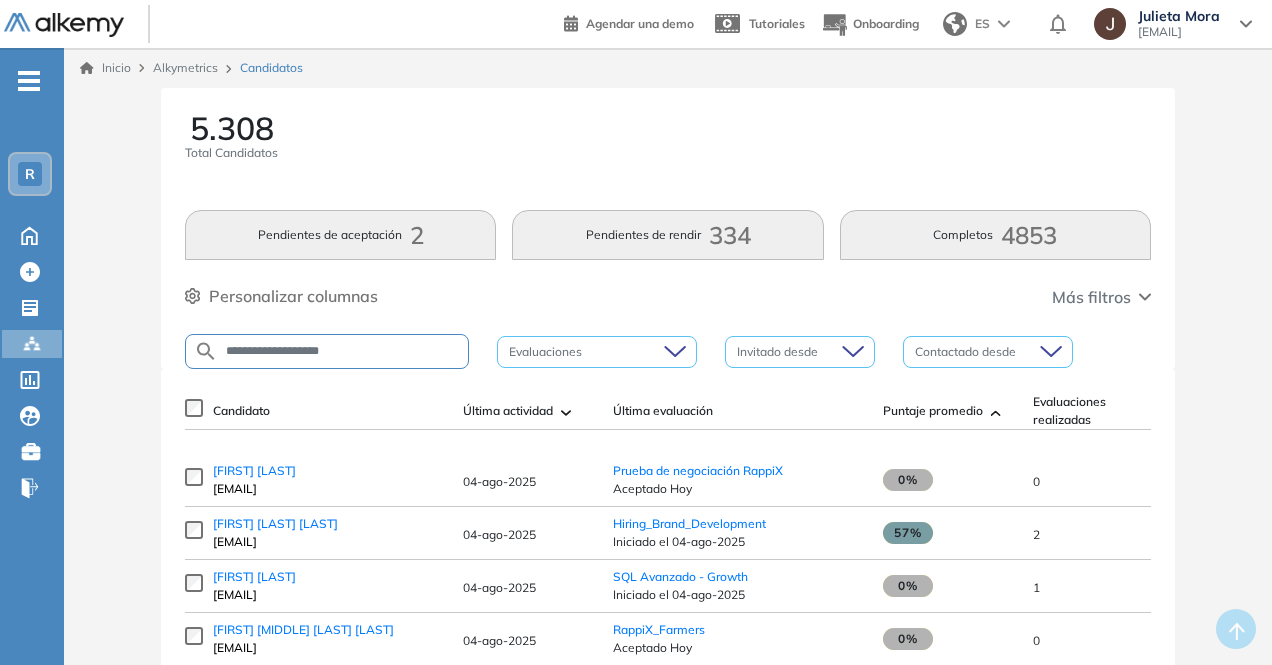 type on "**********" 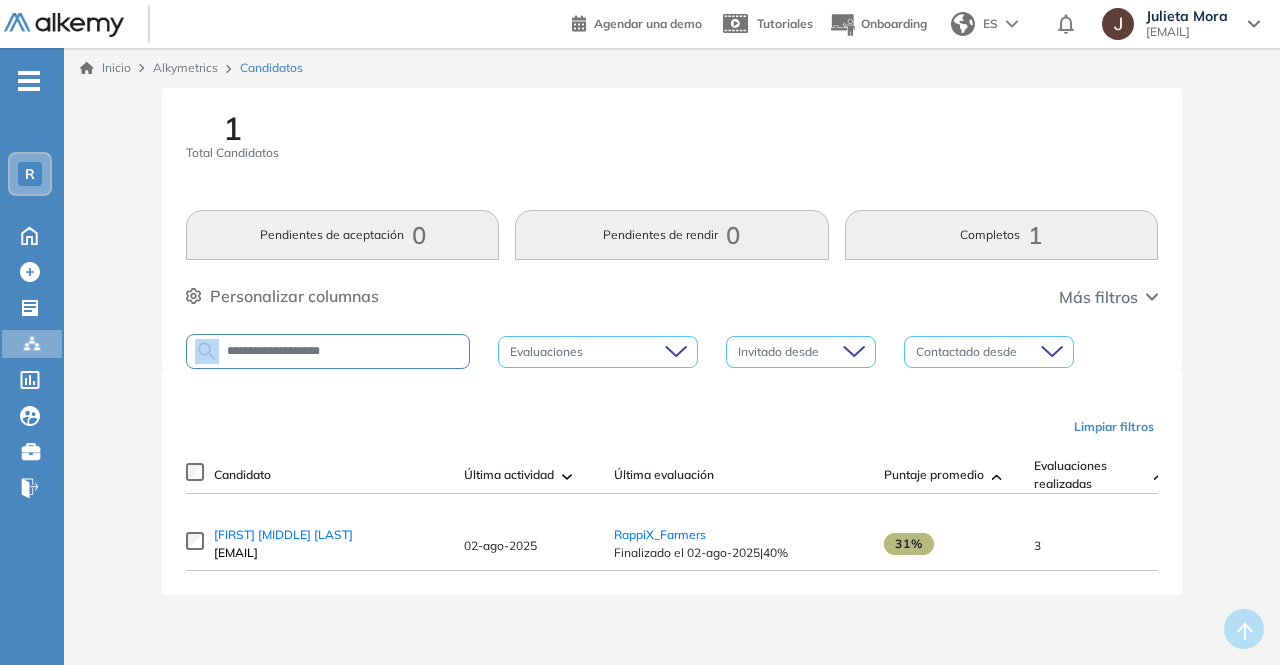 drag, startPoint x: 396, startPoint y: 360, endPoint x: 118, endPoint y: 367, distance: 278.0881 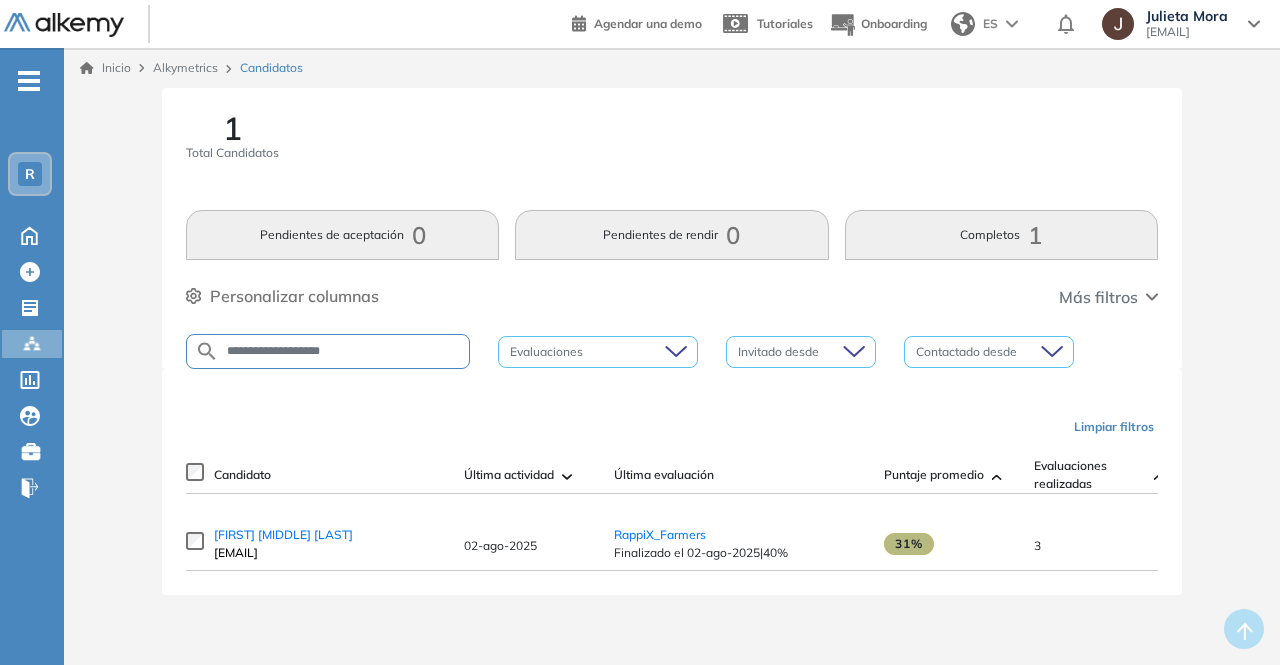 click on "**********" at bounding box center (328, 351) 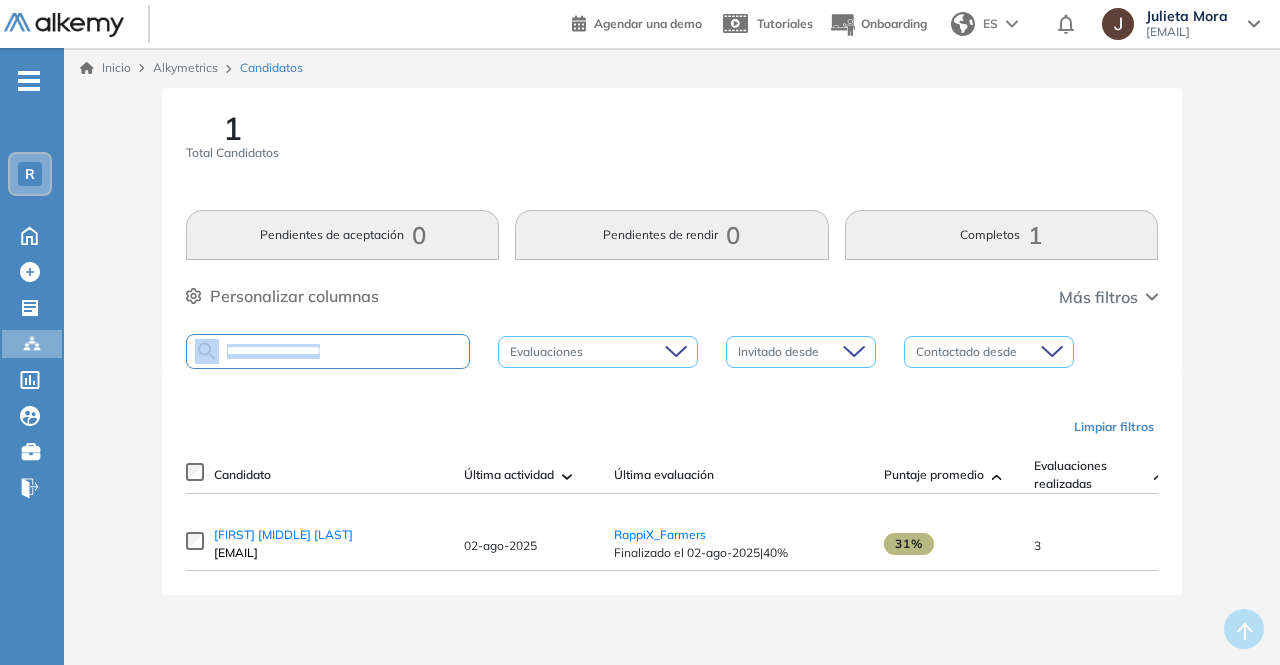 click on "**********" at bounding box center (328, 351) 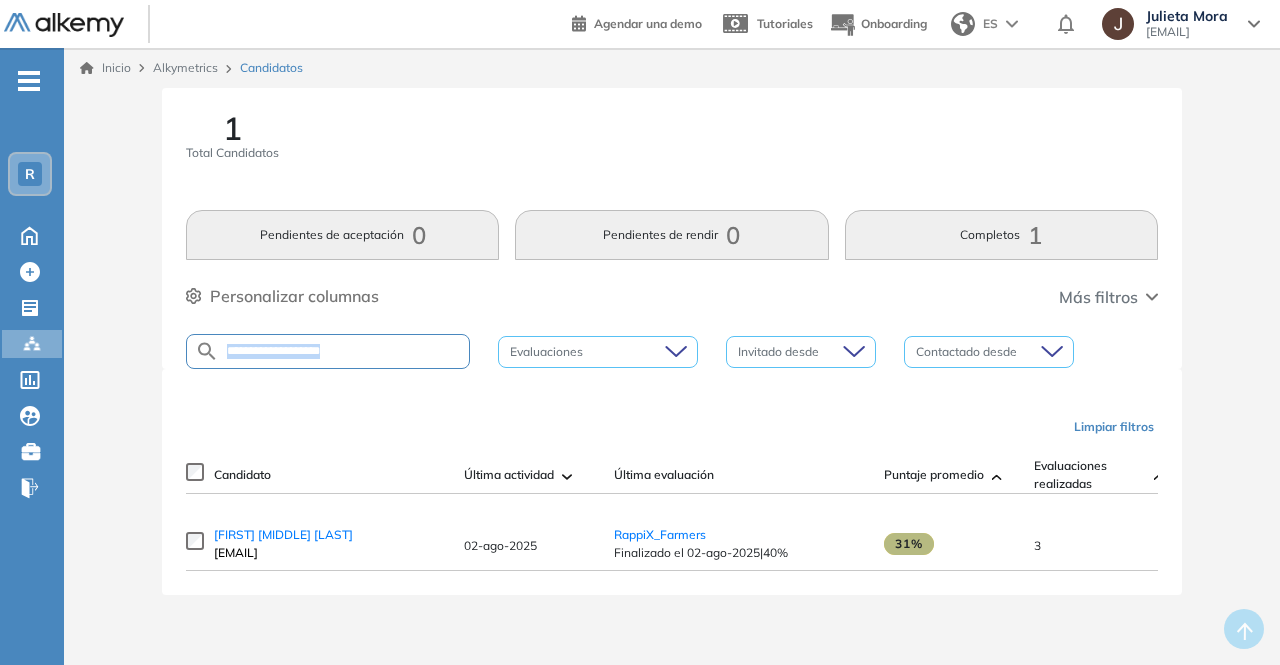 click on "**********" at bounding box center [328, 351] 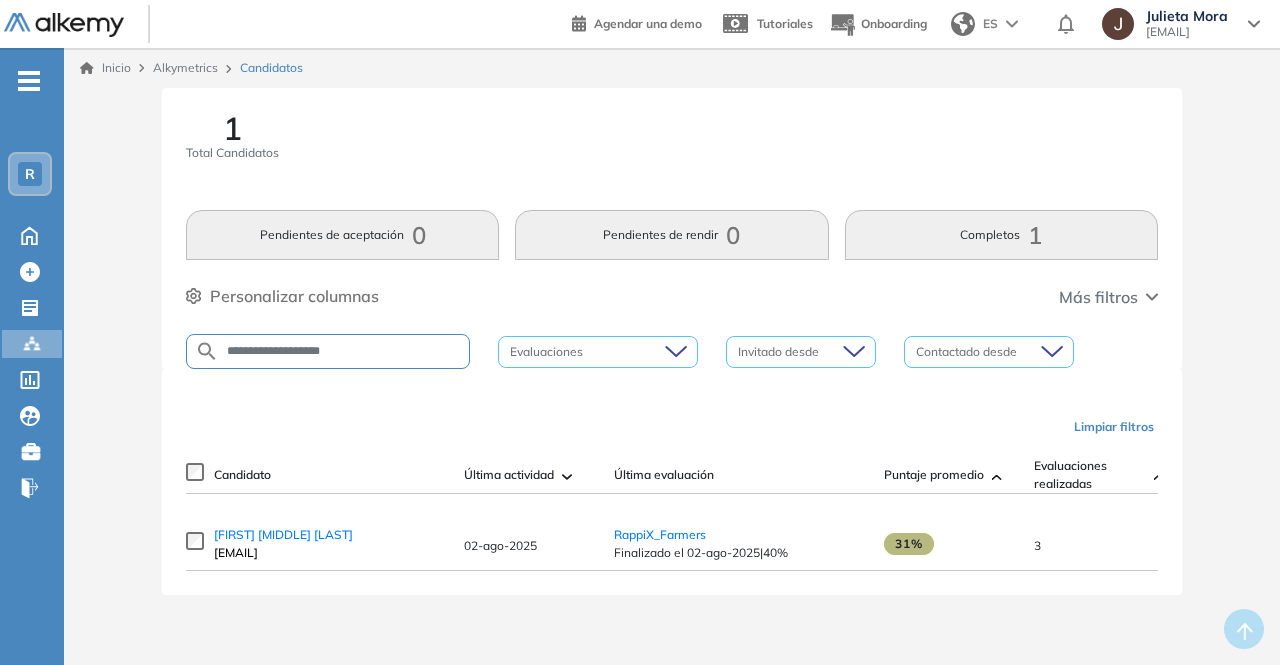 click on "**********" at bounding box center [344, 351] 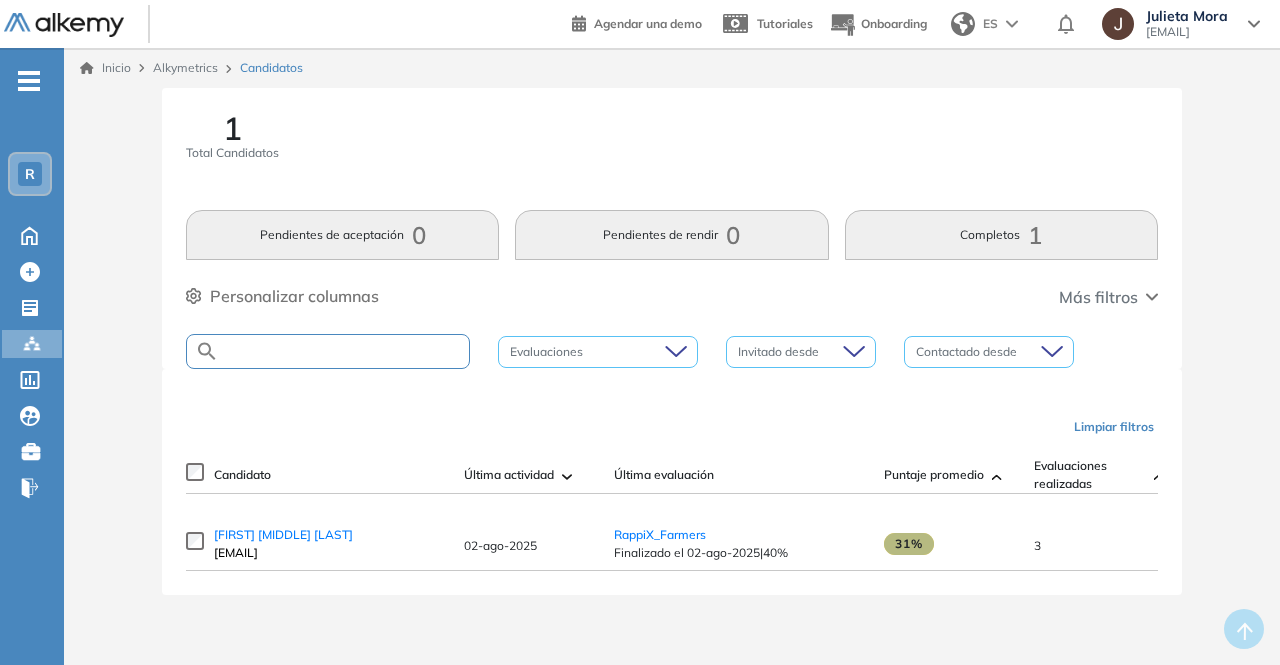 paste on "**********" 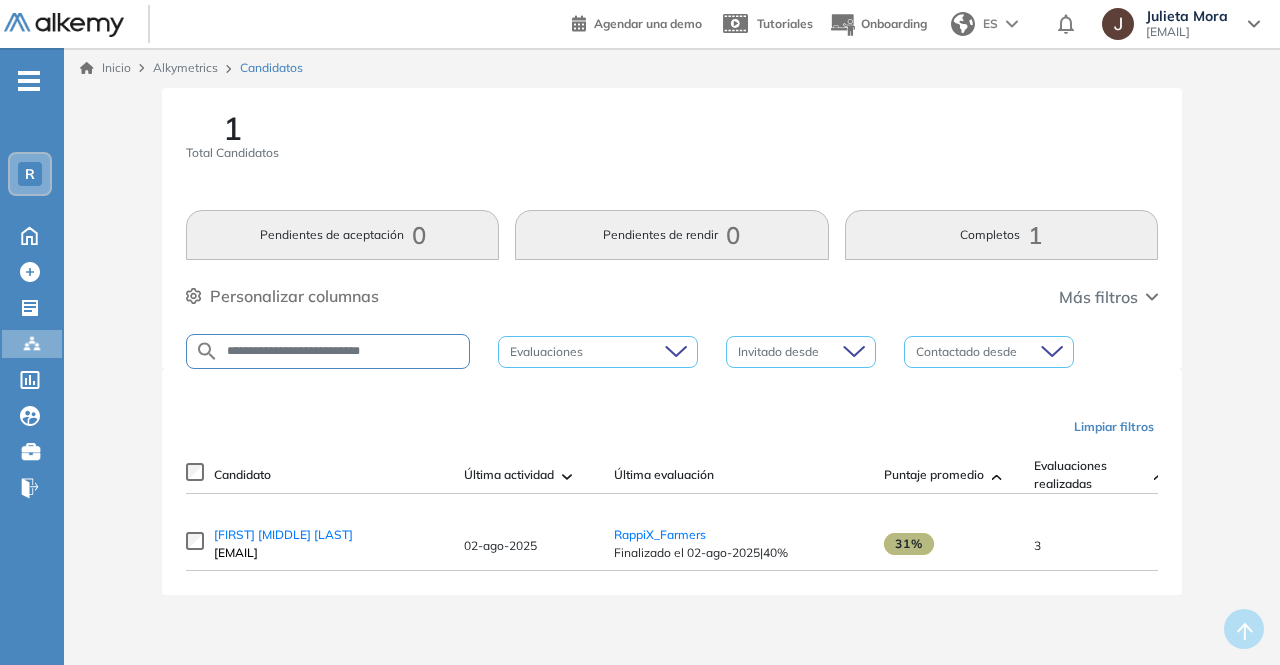 type on "**********" 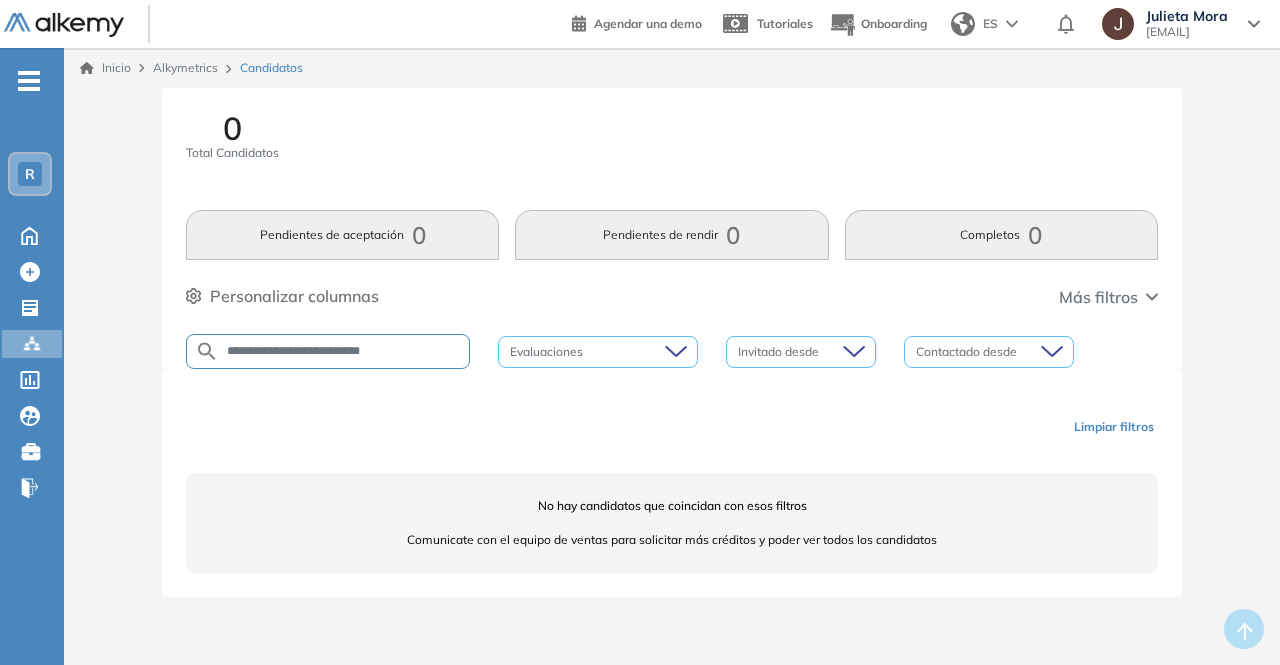 drag, startPoint x: 450, startPoint y: 349, endPoint x: 151, endPoint y: 349, distance: 299 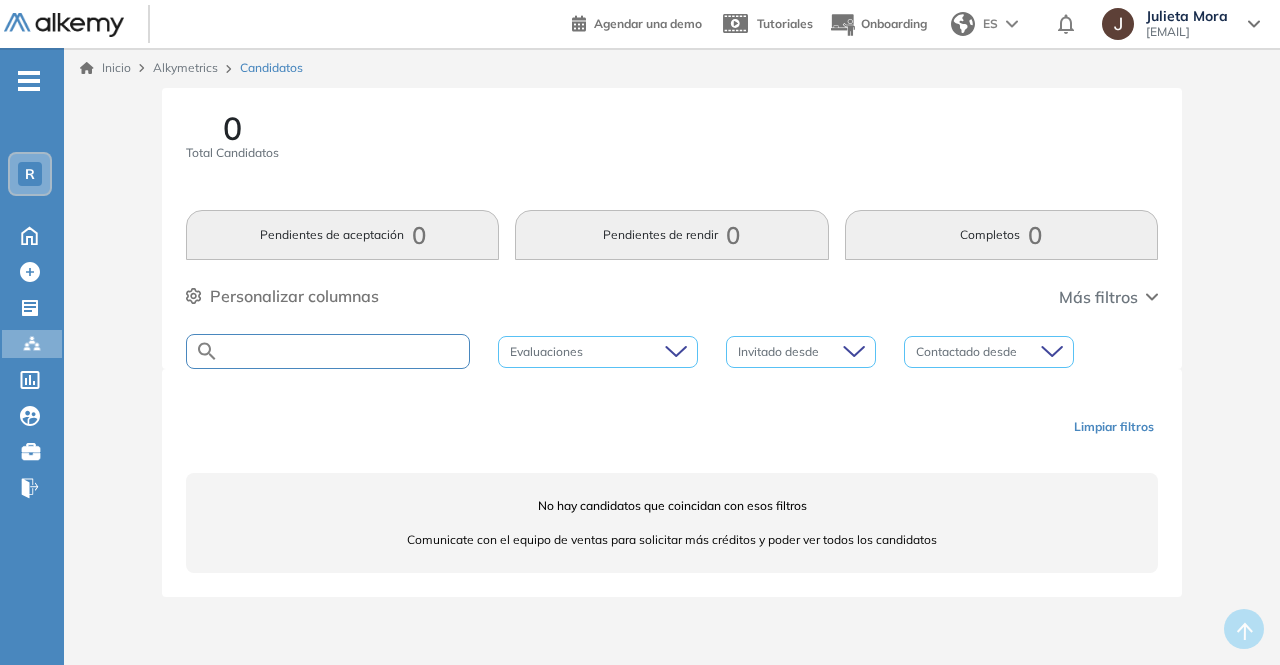 click at bounding box center (344, 351) 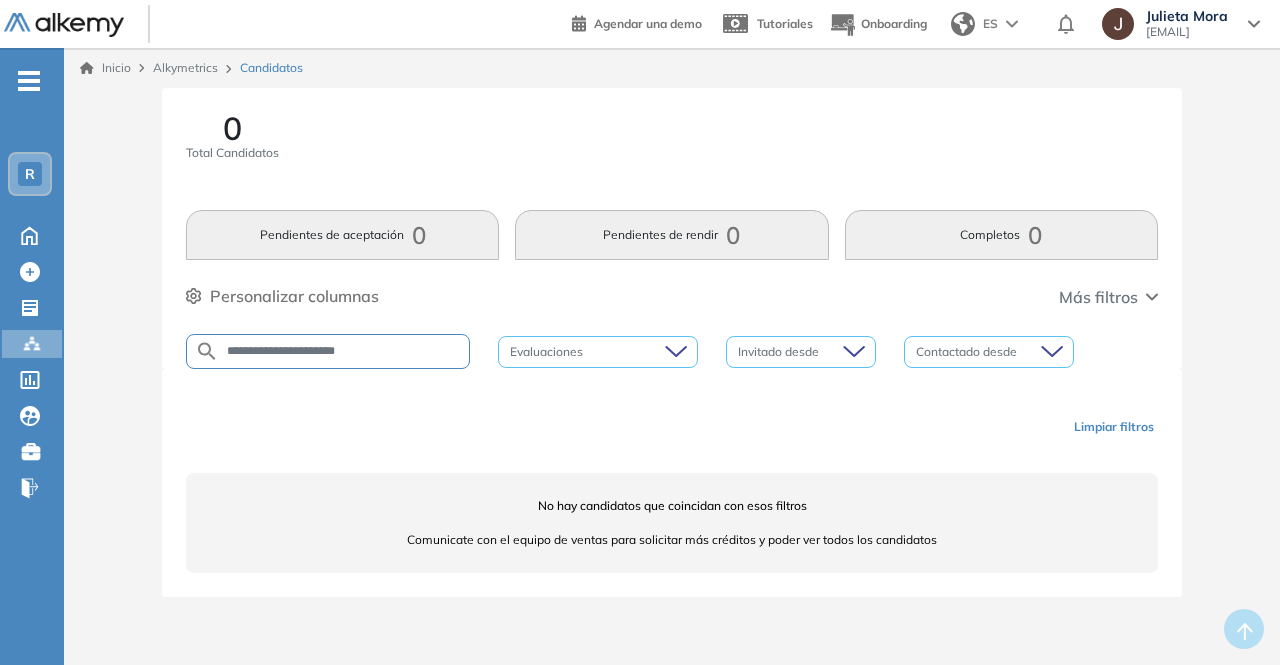 type on "**********" 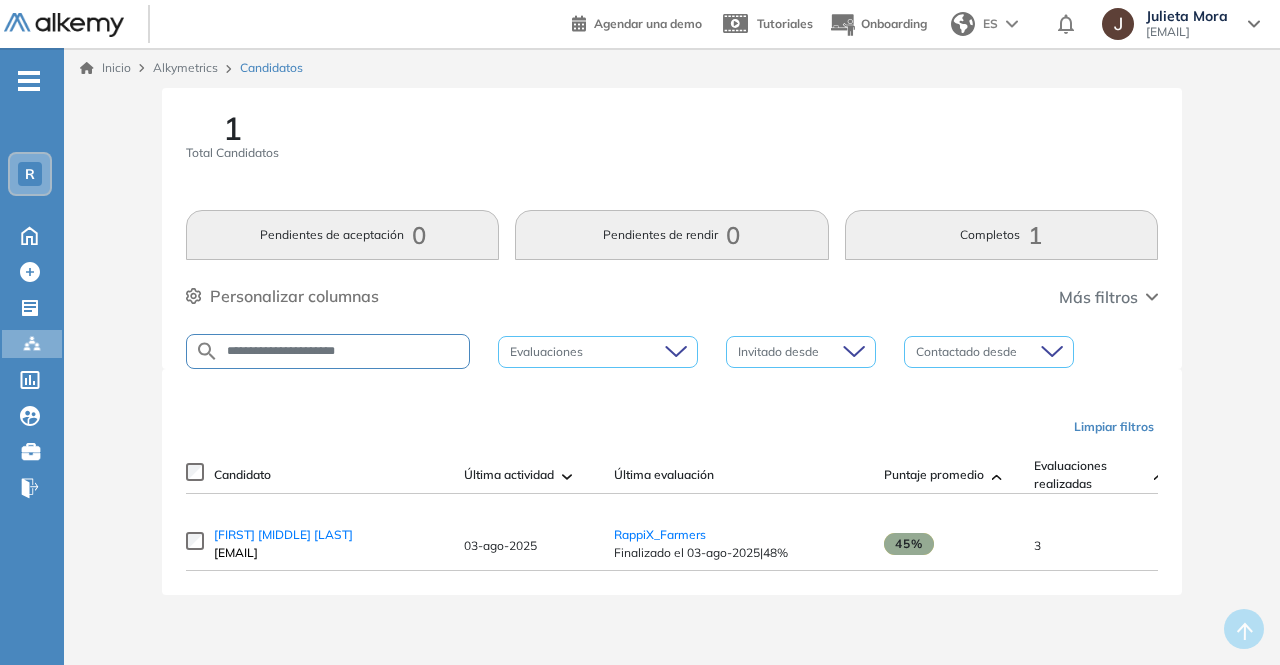 drag, startPoint x: 394, startPoint y: 345, endPoint x: 154, endPoint y: 353, distance: 240.1333 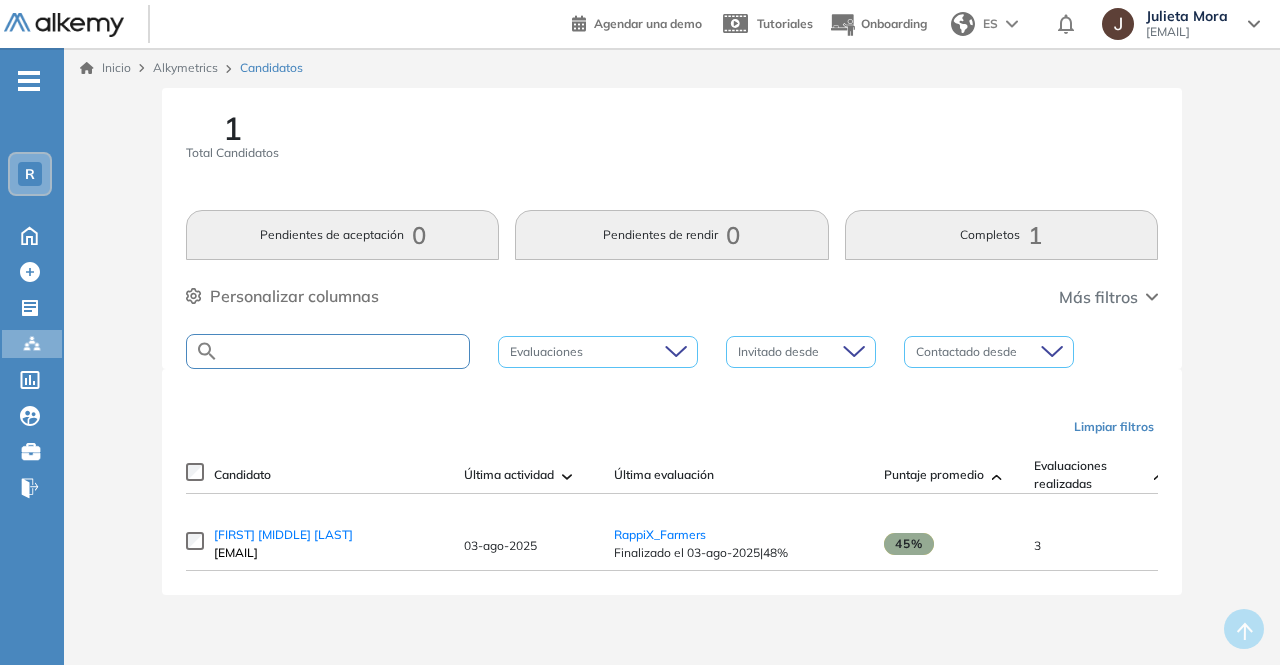 paste on "**********" 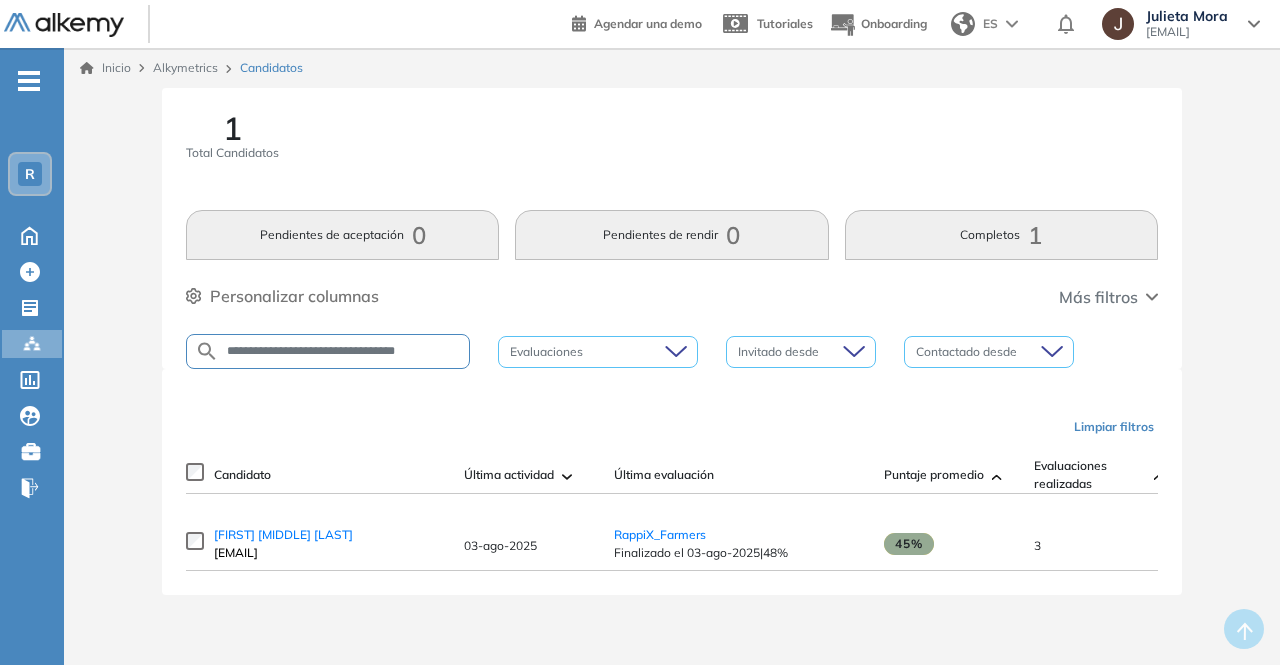 type on "**********" 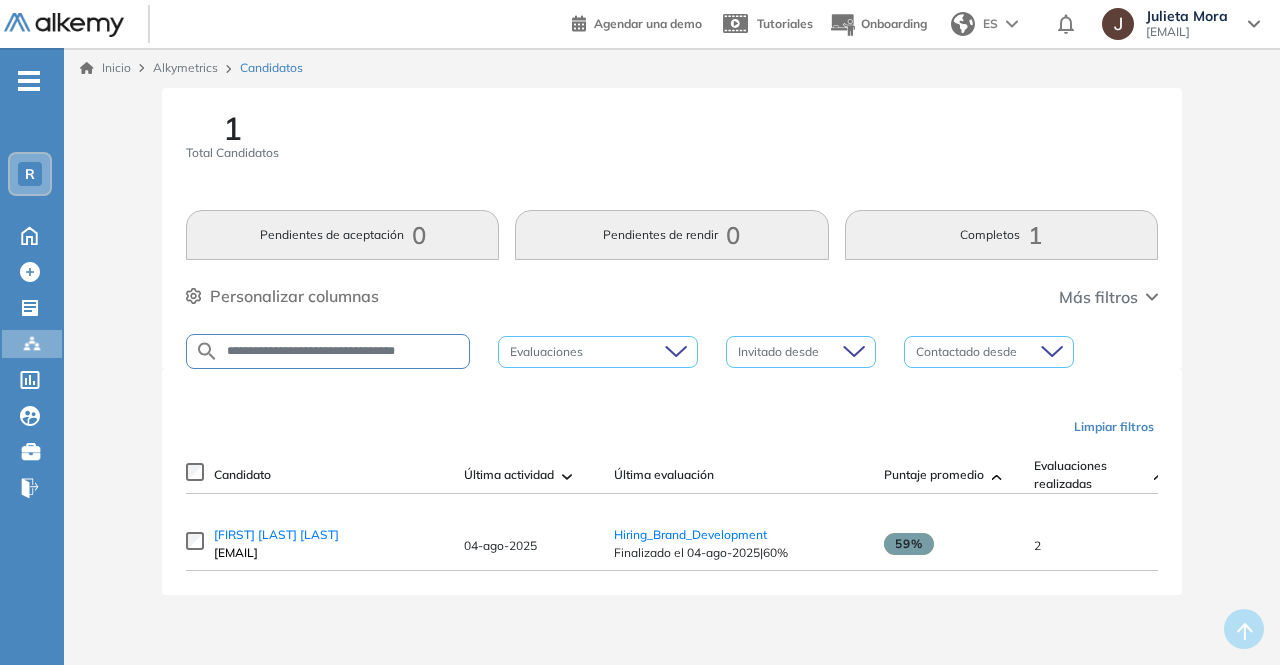 click on "1 Total Candidatos" at bounding box center (672, 149) 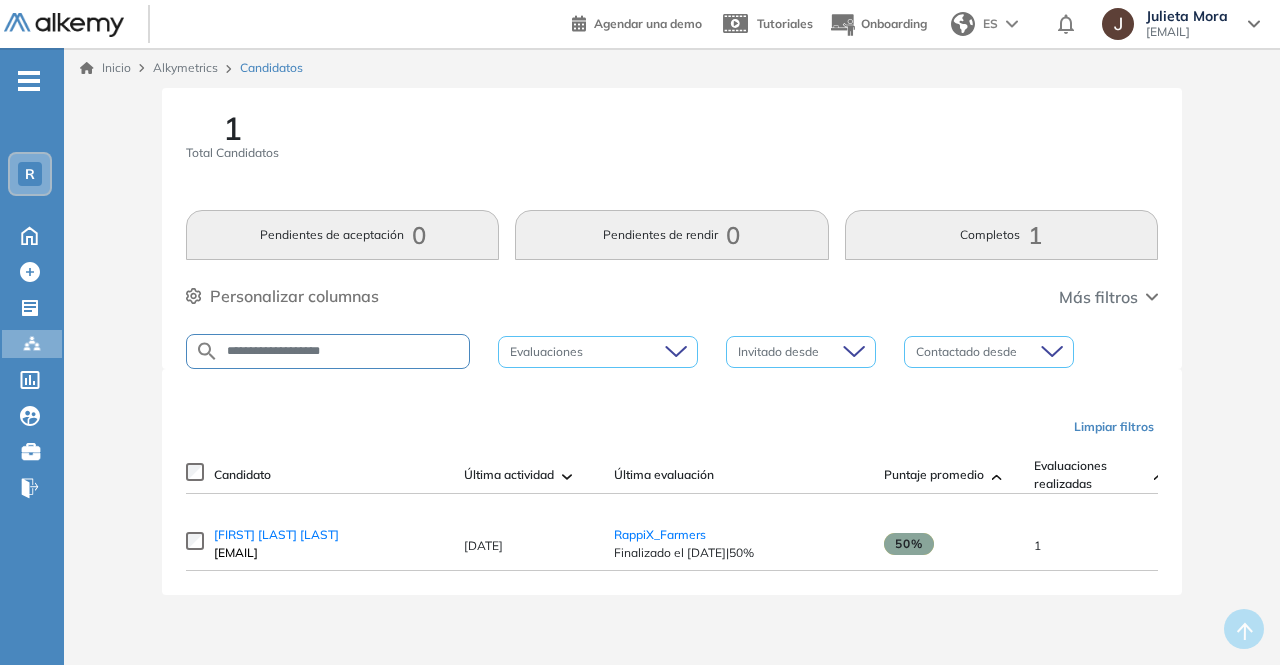 click on "**********" at bounding box center [328, 351] 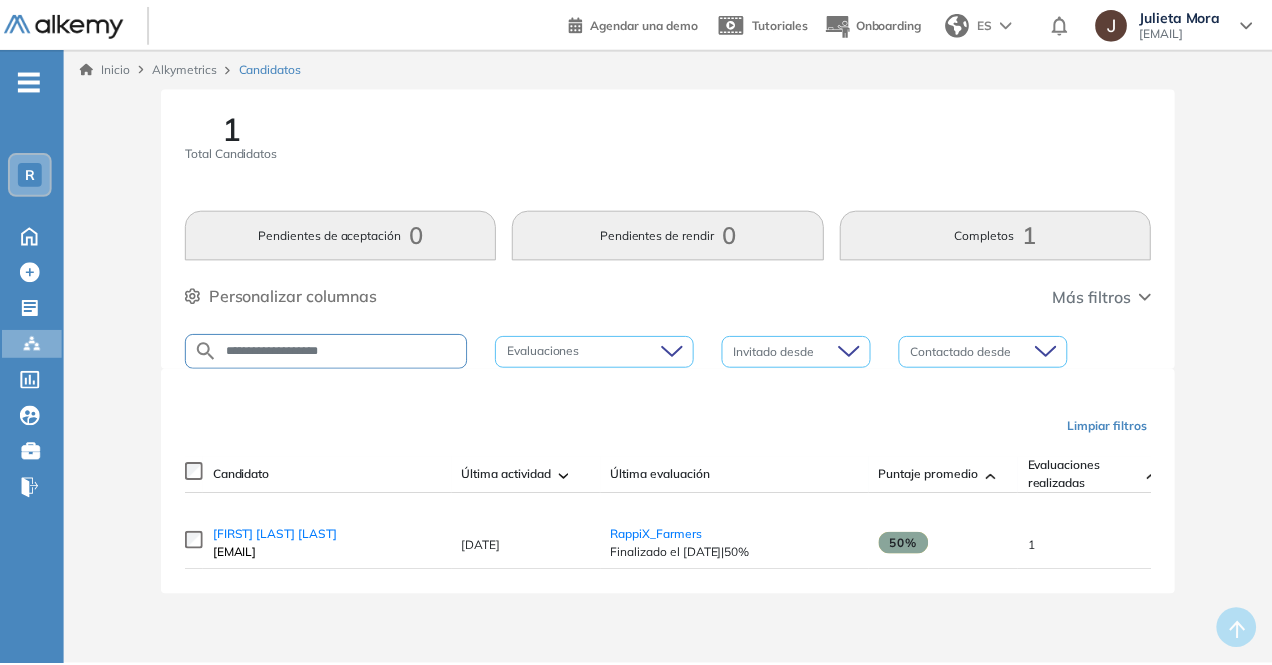 scroll, scrollTop: 0, scrollLeft: 0, axis: both 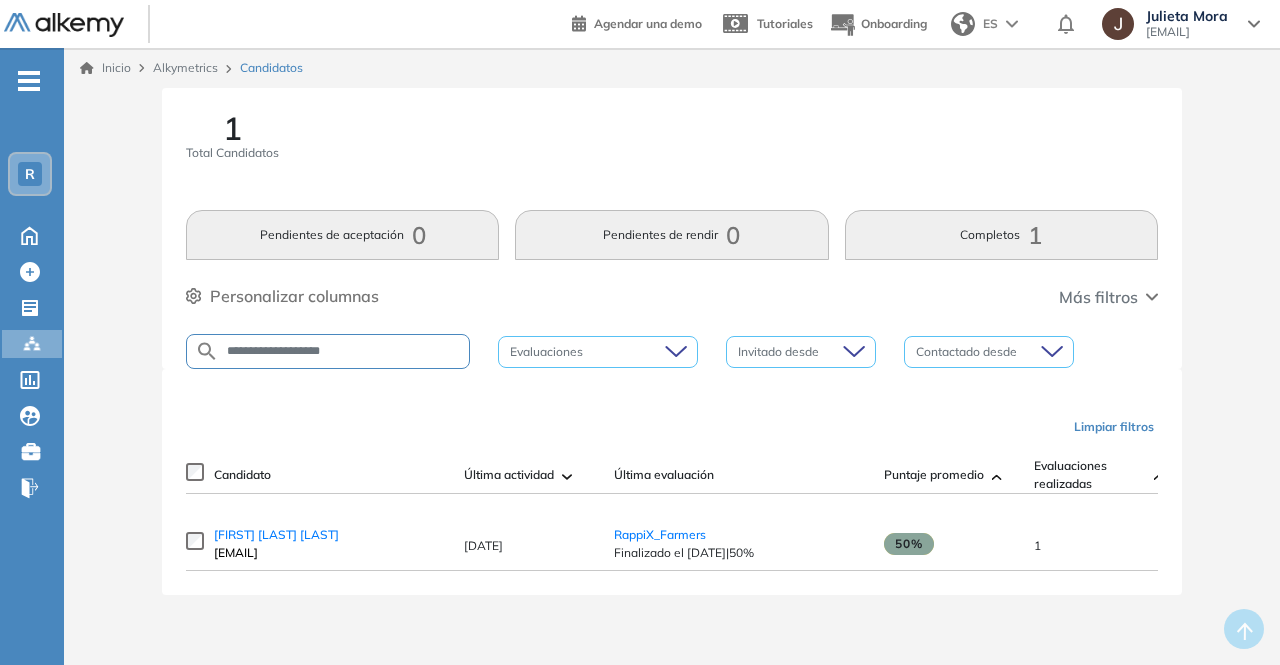drag, startPoint x: 380, startPoint y: 353, endPoint x: 172, endPoint y: 337, distance: 208.61447 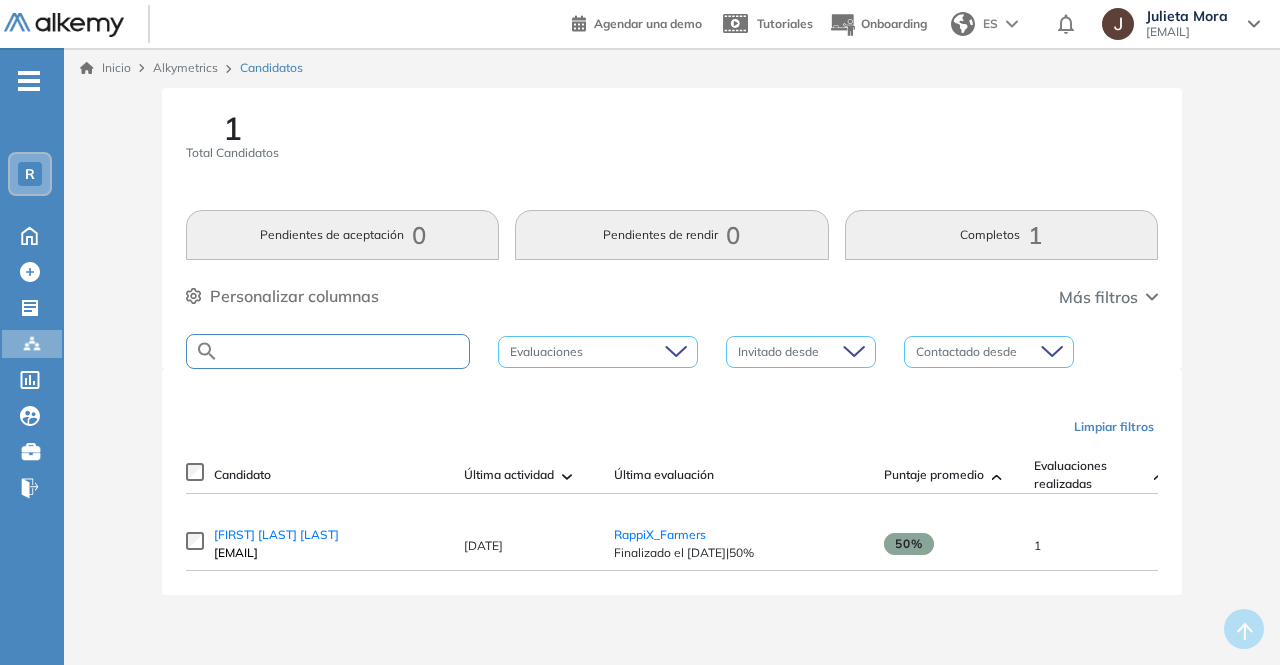 paste on "**********" 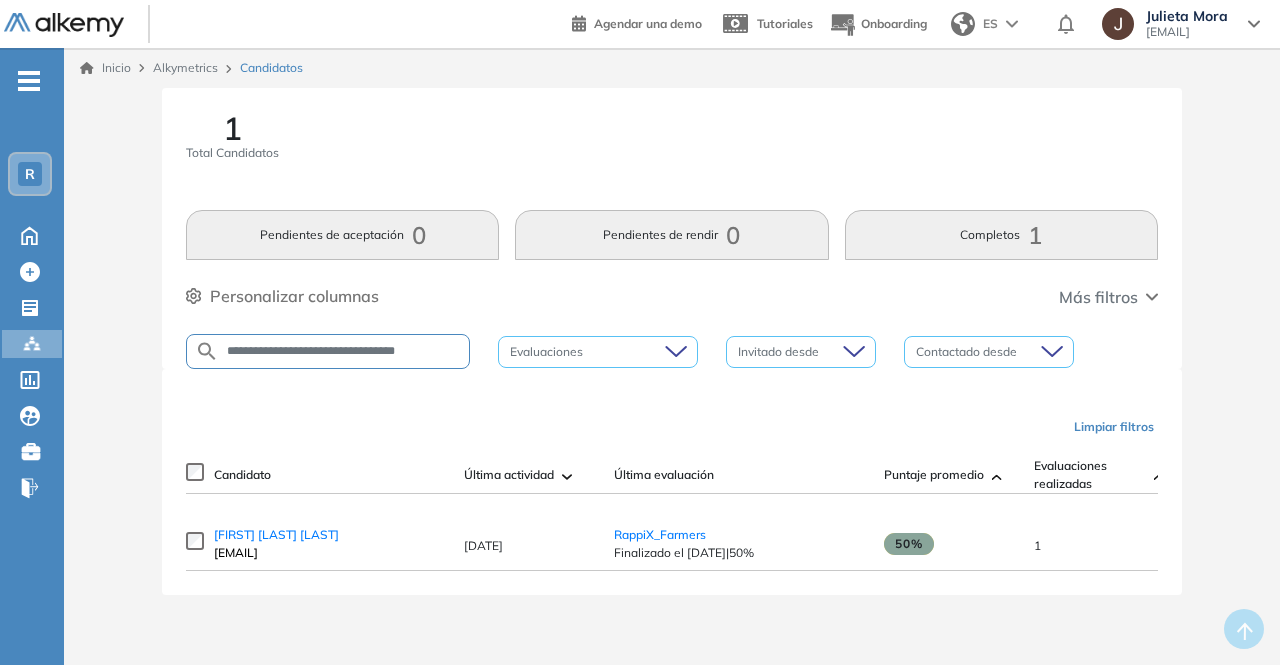 type on "**********" 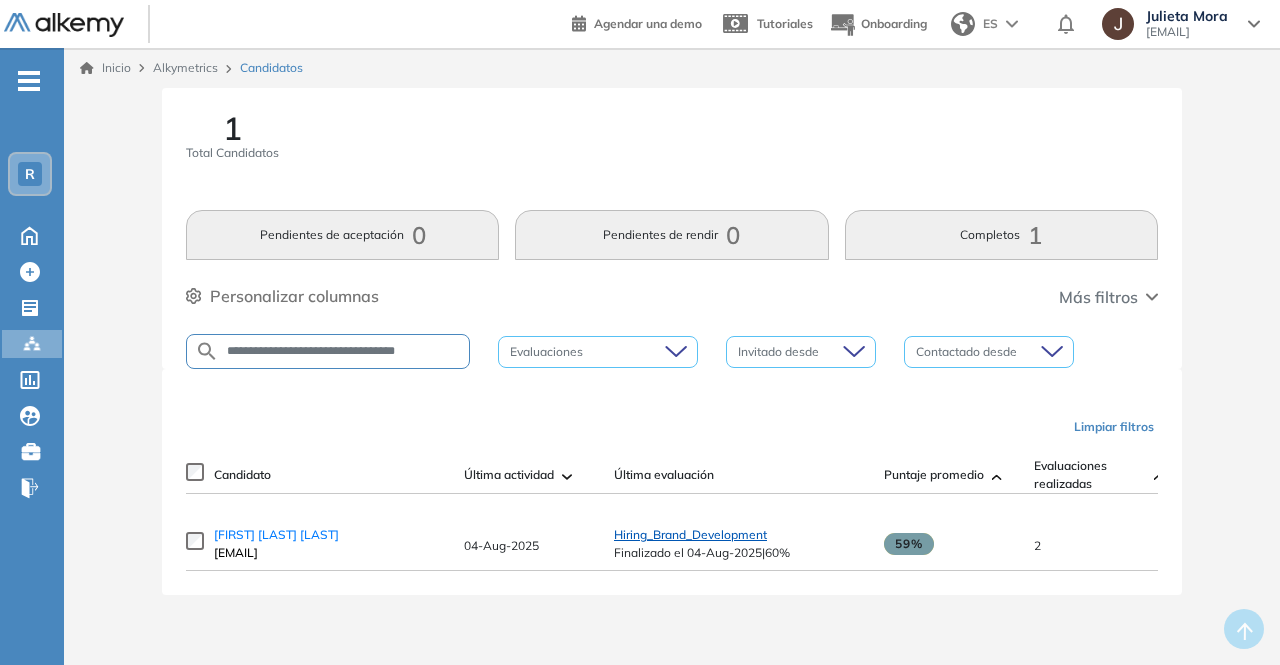 click on "Hiring_Brand_Development" at bounding box center (690, 534) 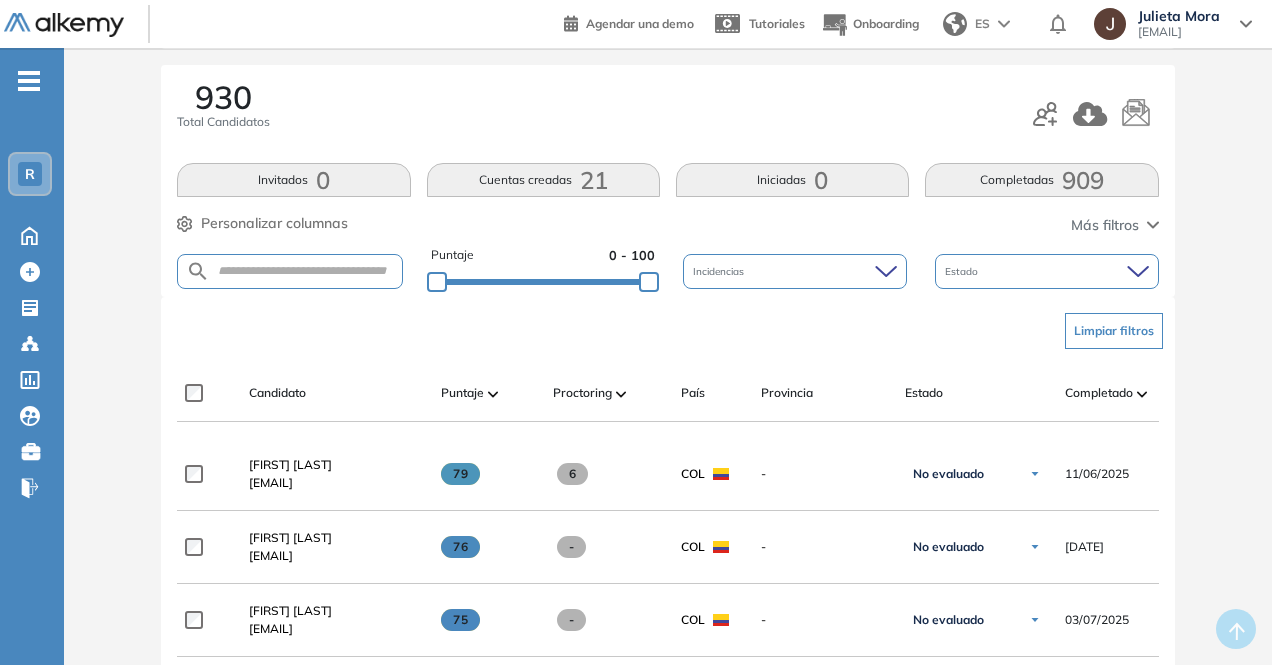 scroll, scrollTop: 0, scrollLeft: 0, axis: both 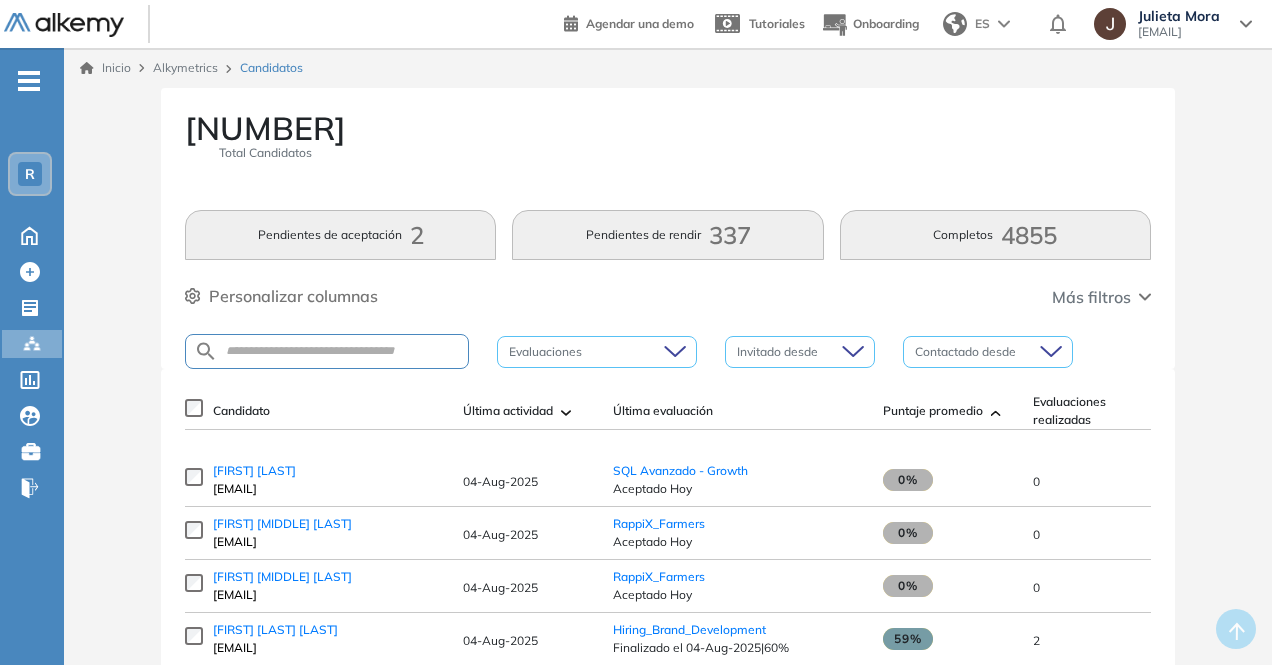 click at bounding box center [327, 351] 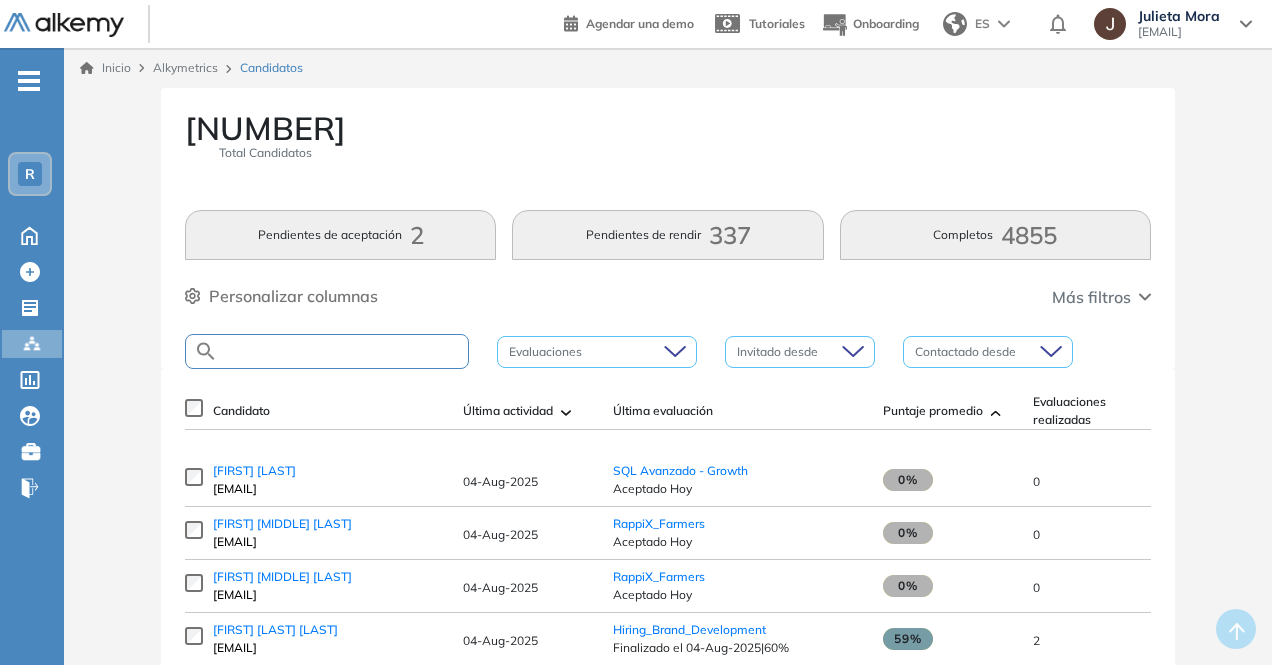 click at bounding box center (343, 351) 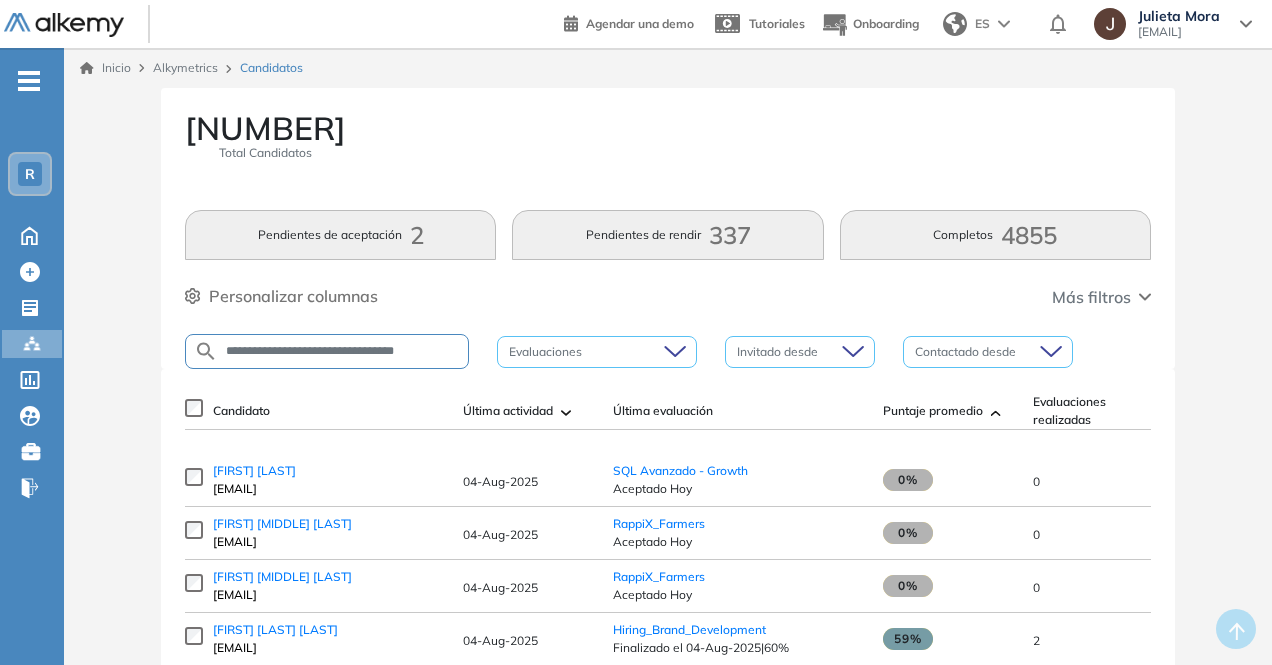 type on "**********" 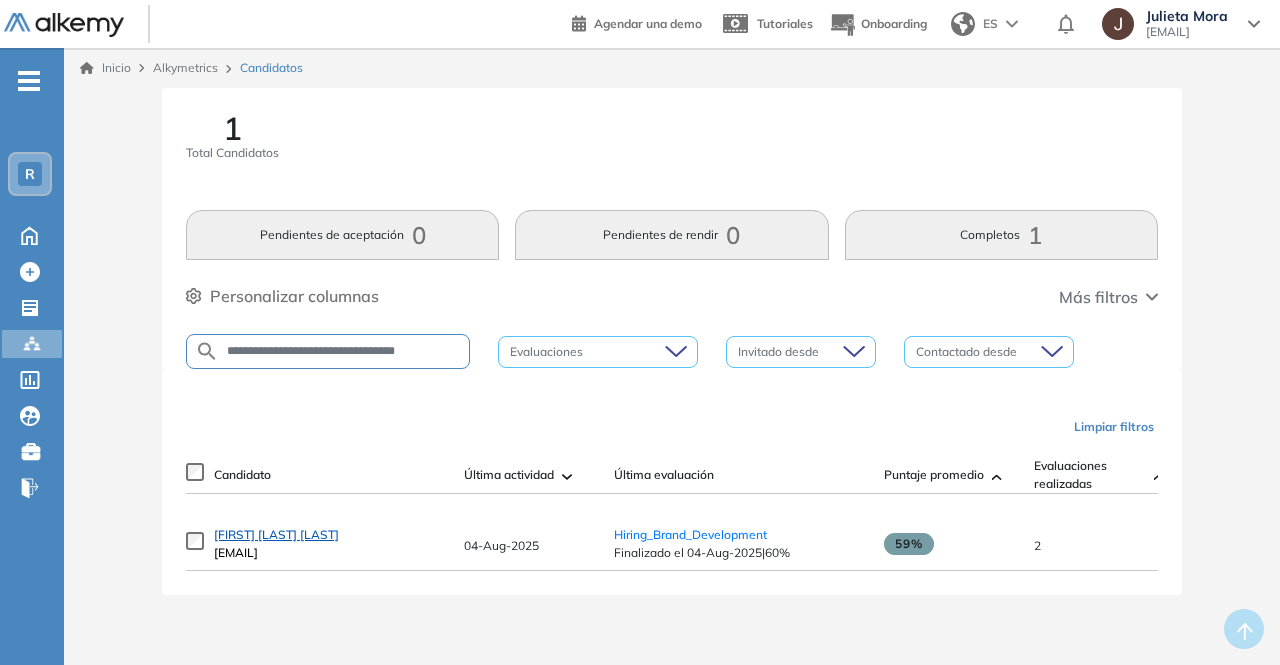 click on "[FIRST] [LAST] [LAST]" at bounding box center [276, 534] 